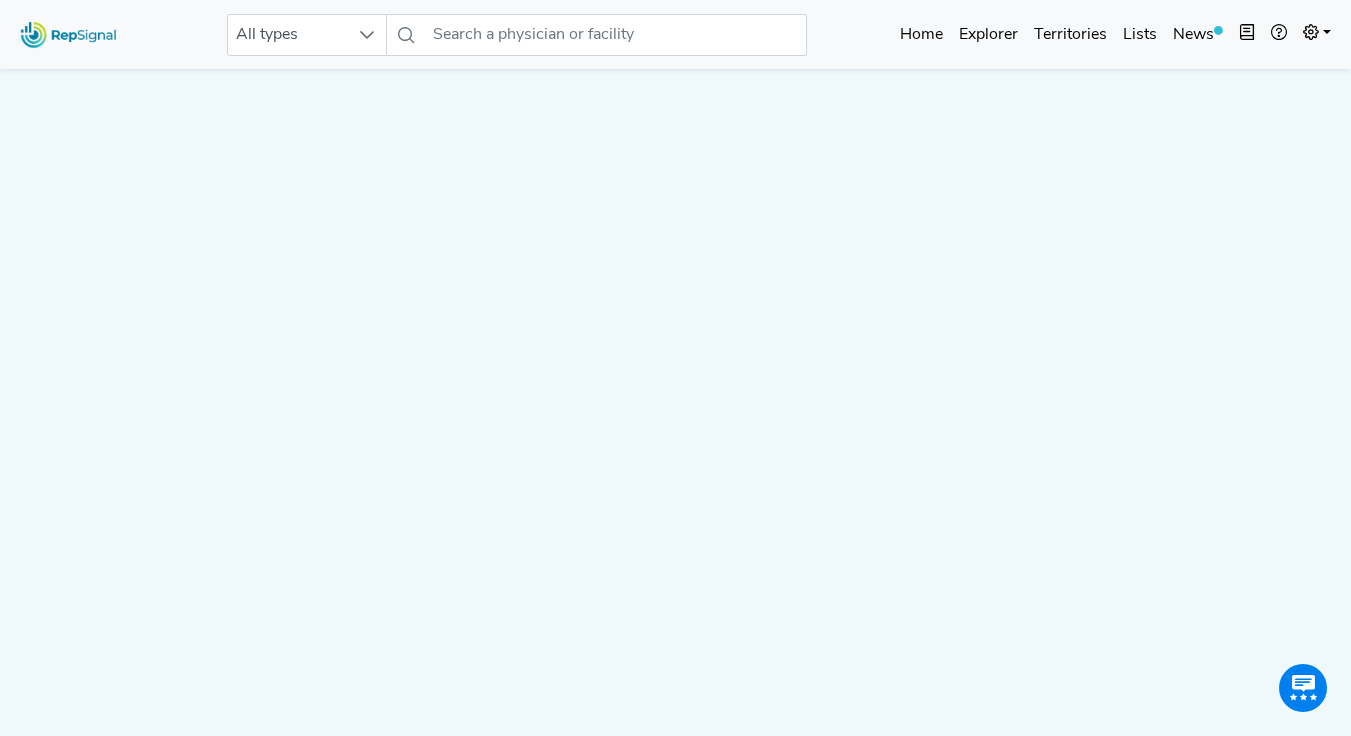 scroll, scrollTop: 0, scrollLeft: 0, axis: both 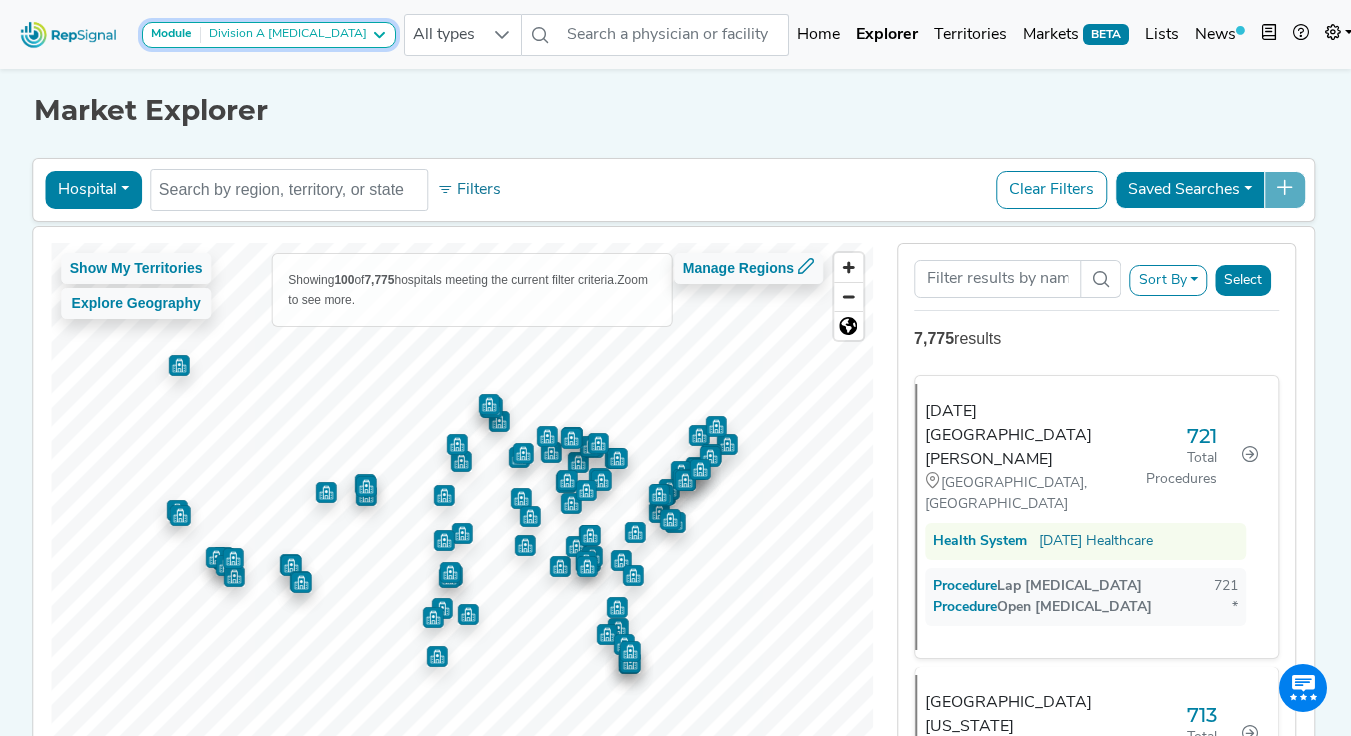 click on "Division A [MEDICAL_DATA]" at bounding box center [284, 35] 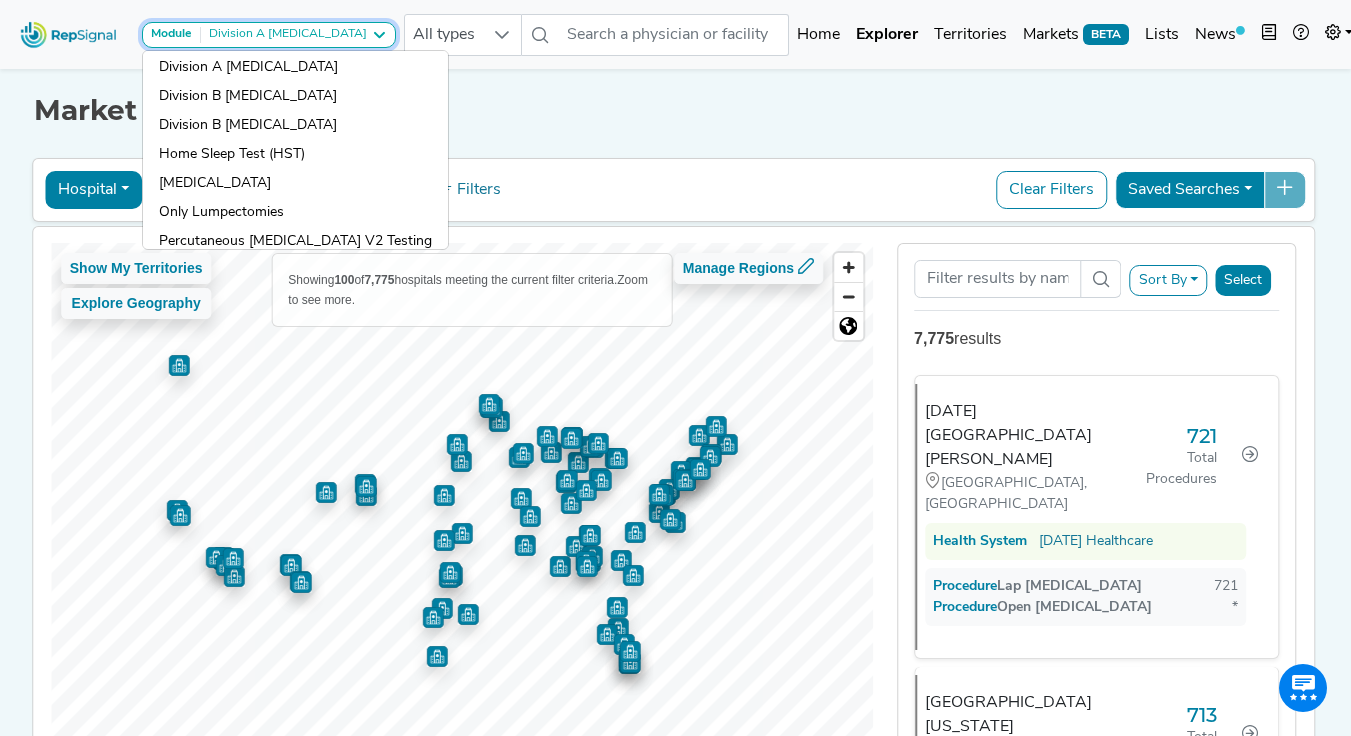 scroll, scrollTop: 125, scrollLeft: 0, axis: vertical 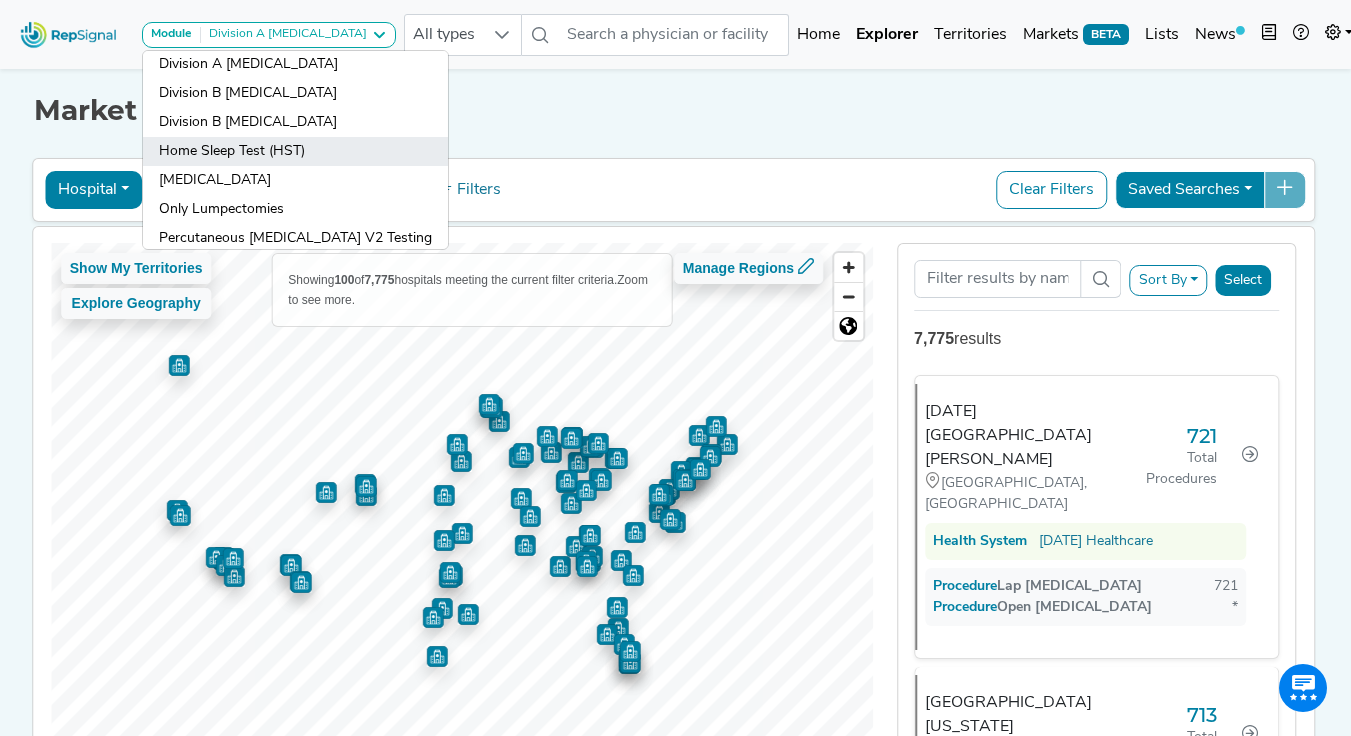 click on "Home Sleep Test (HST)" 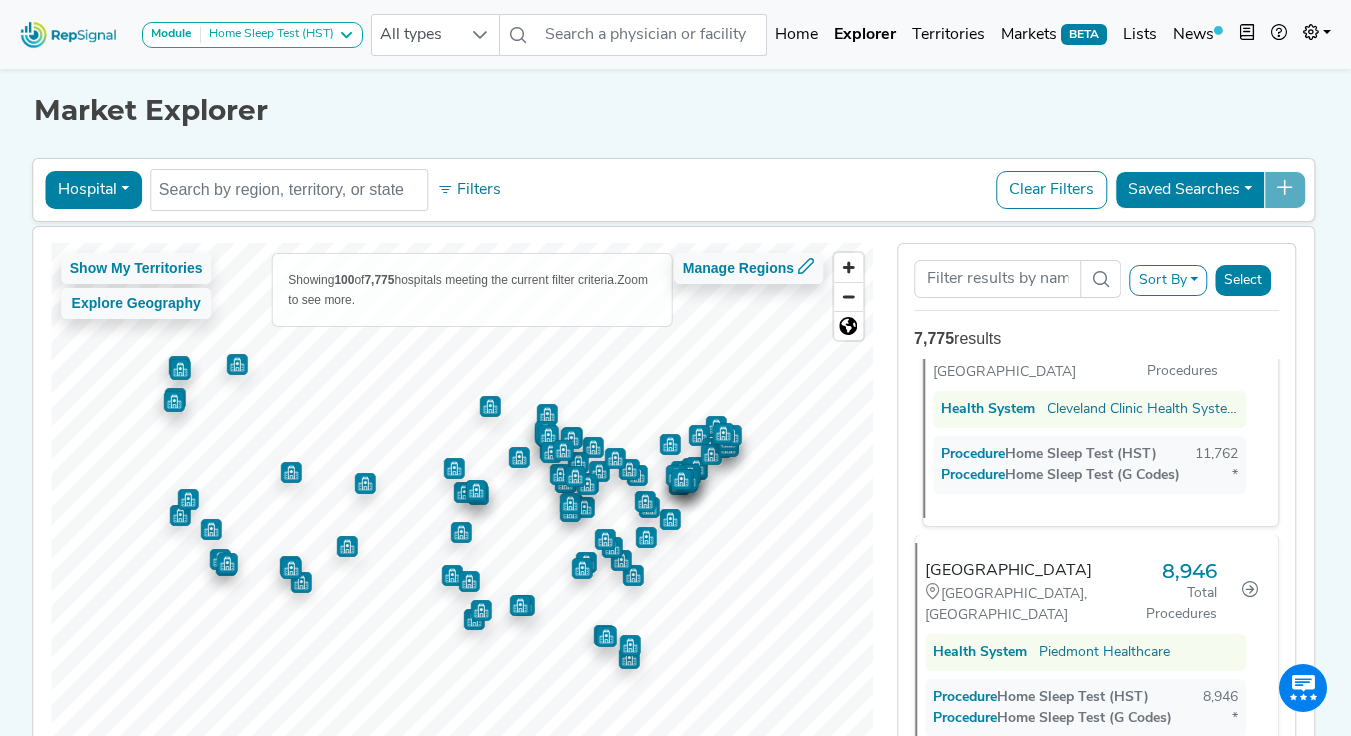 scroll, scrollTop: 8, scrollLeft: 0, axis: vertical 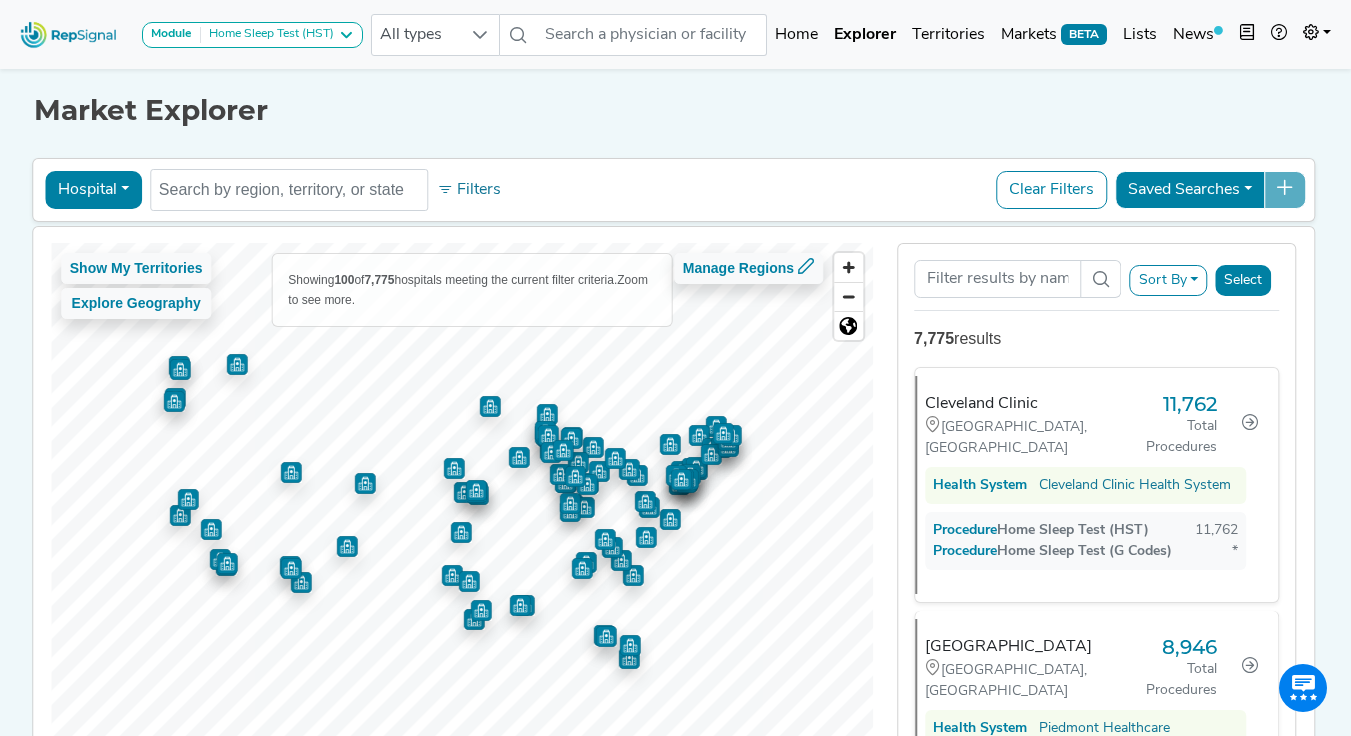click on "Sort By" at bounding box center [1169, 280] 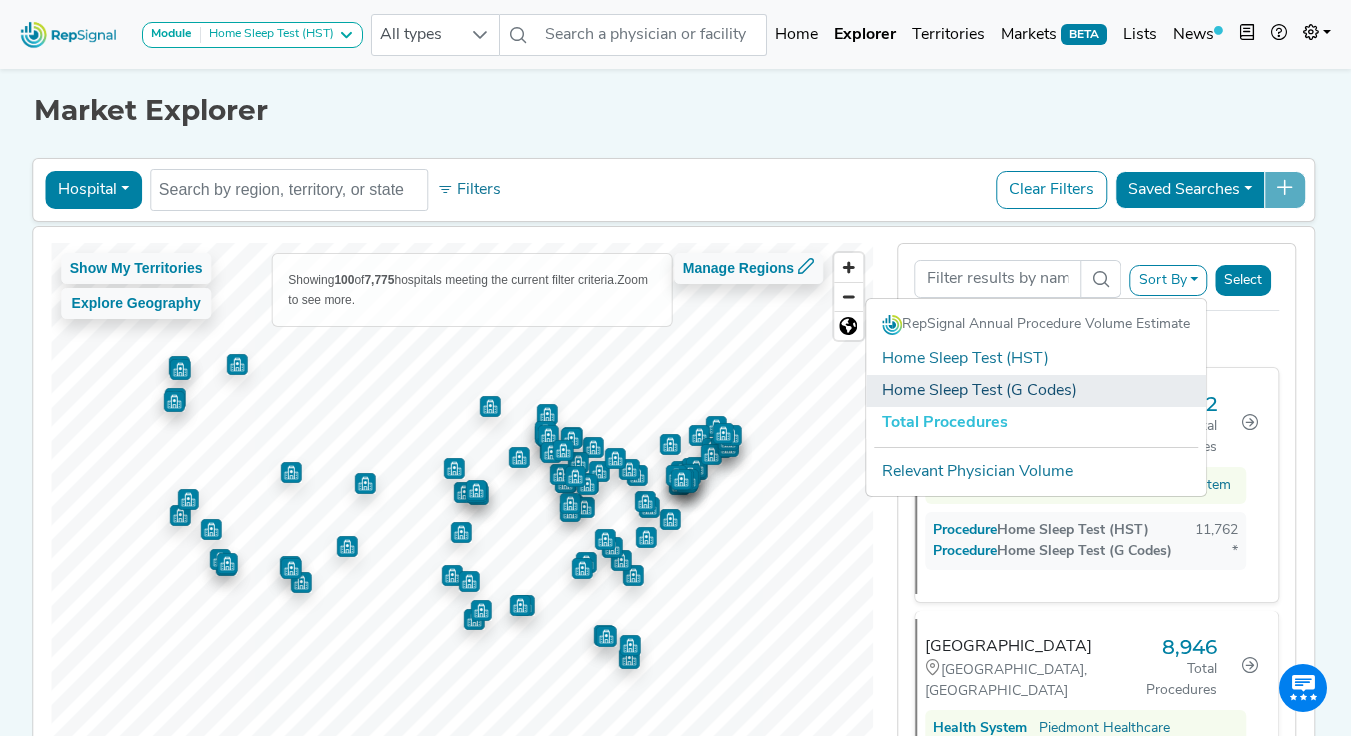 click on "Home Sleep Test (G Codes)" at bounding box center (1036, 391) 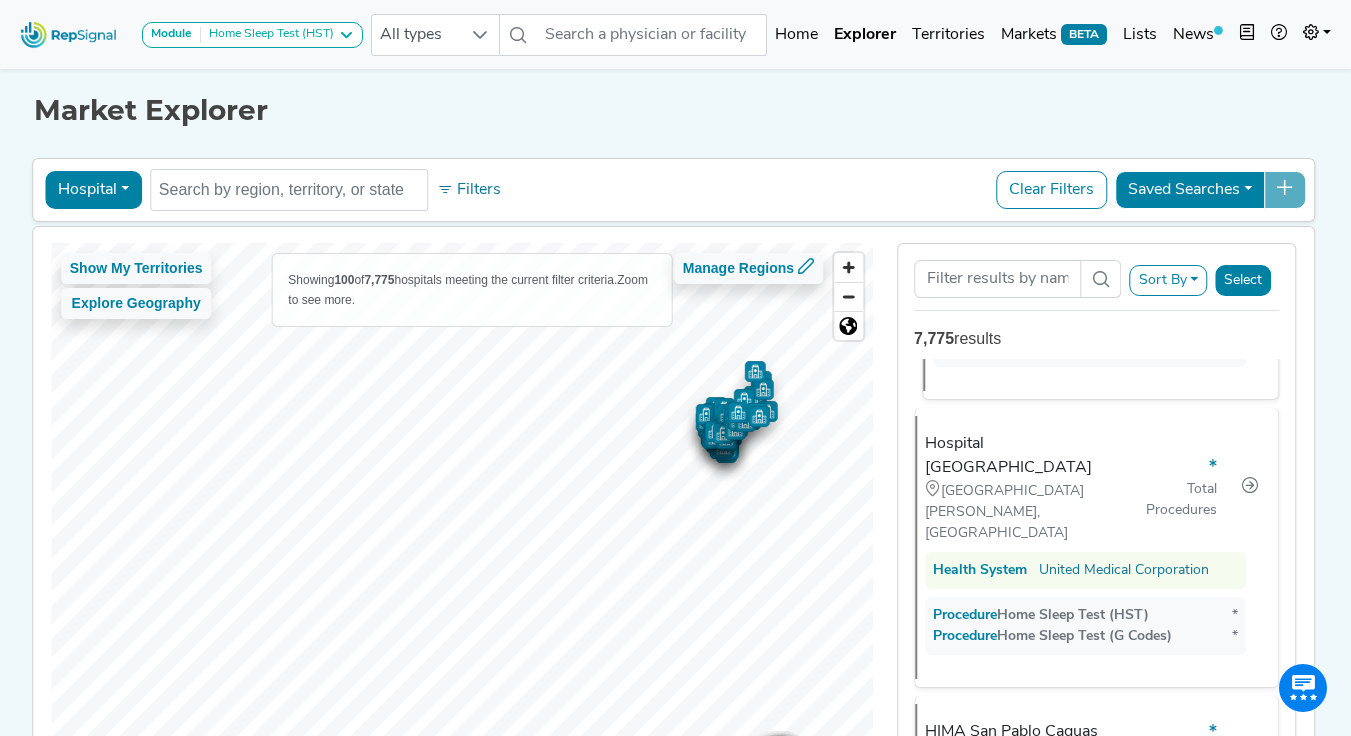scroll, scrollTop: 114, scrollLeft: 0, axis: vertical 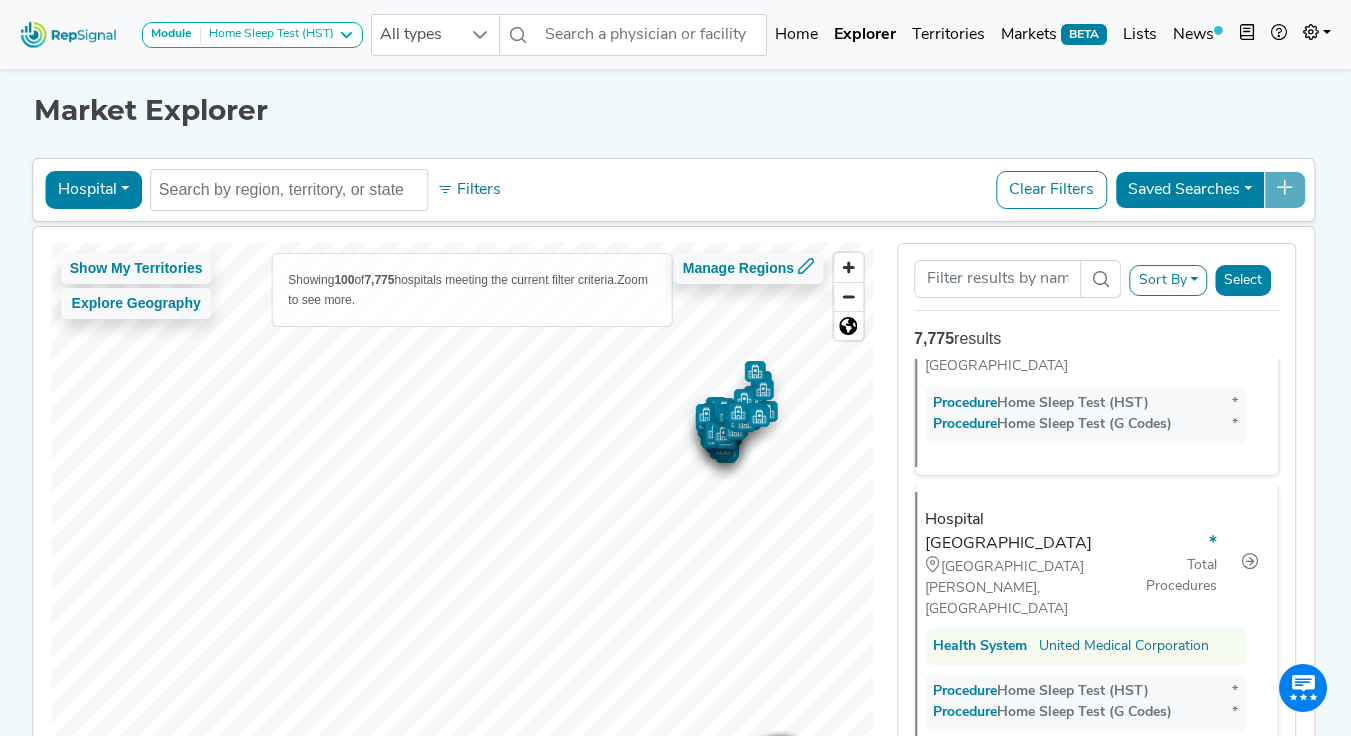click on "Hospital" at bounding box center (93, 190) 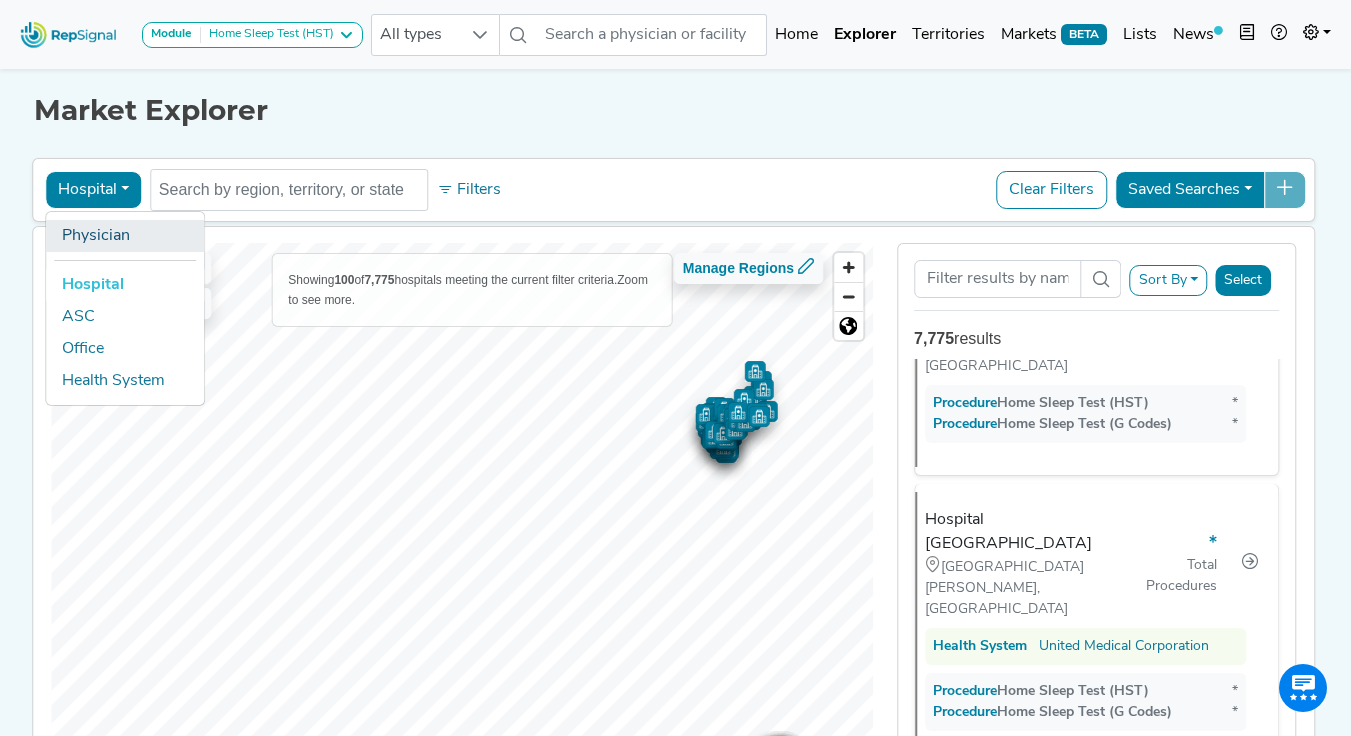 click on "Physician" at bounding box center (125, 236) 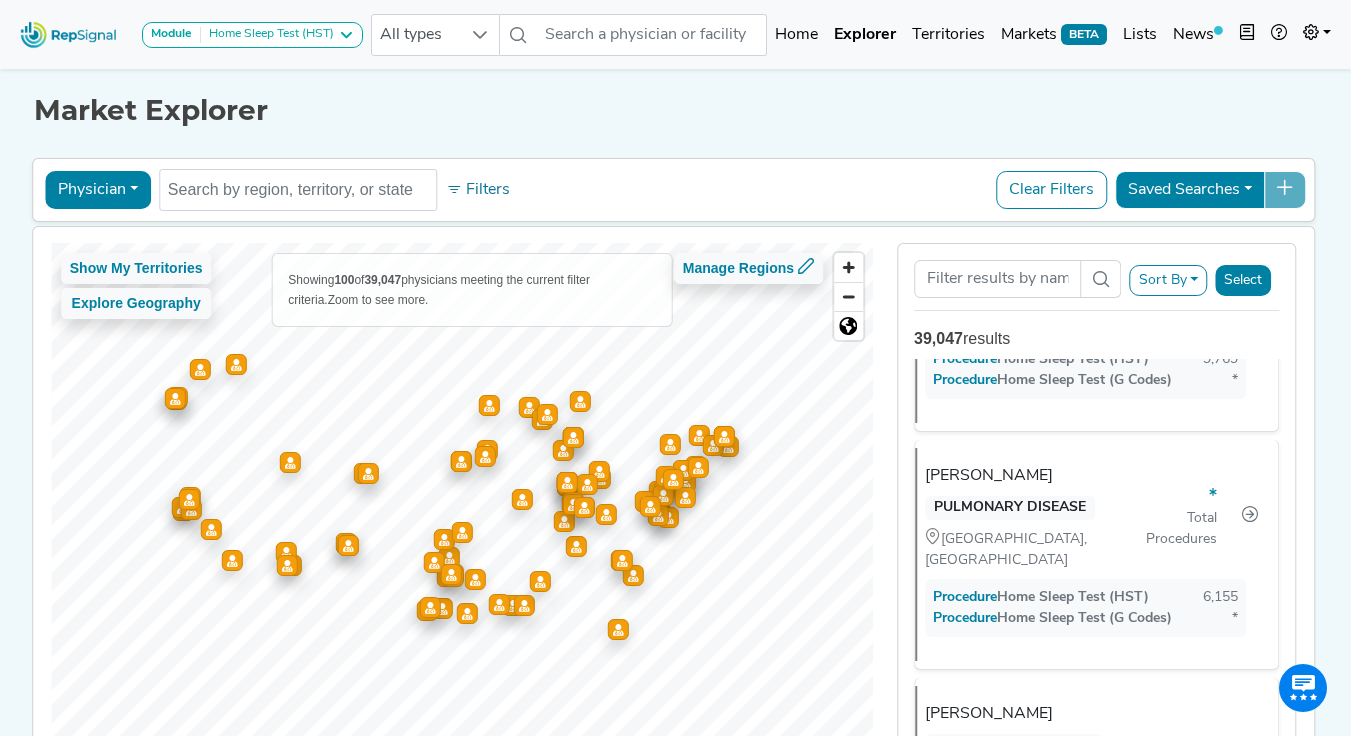 scroll, scrollTop: 0, scrollLeft: 0, axis: both 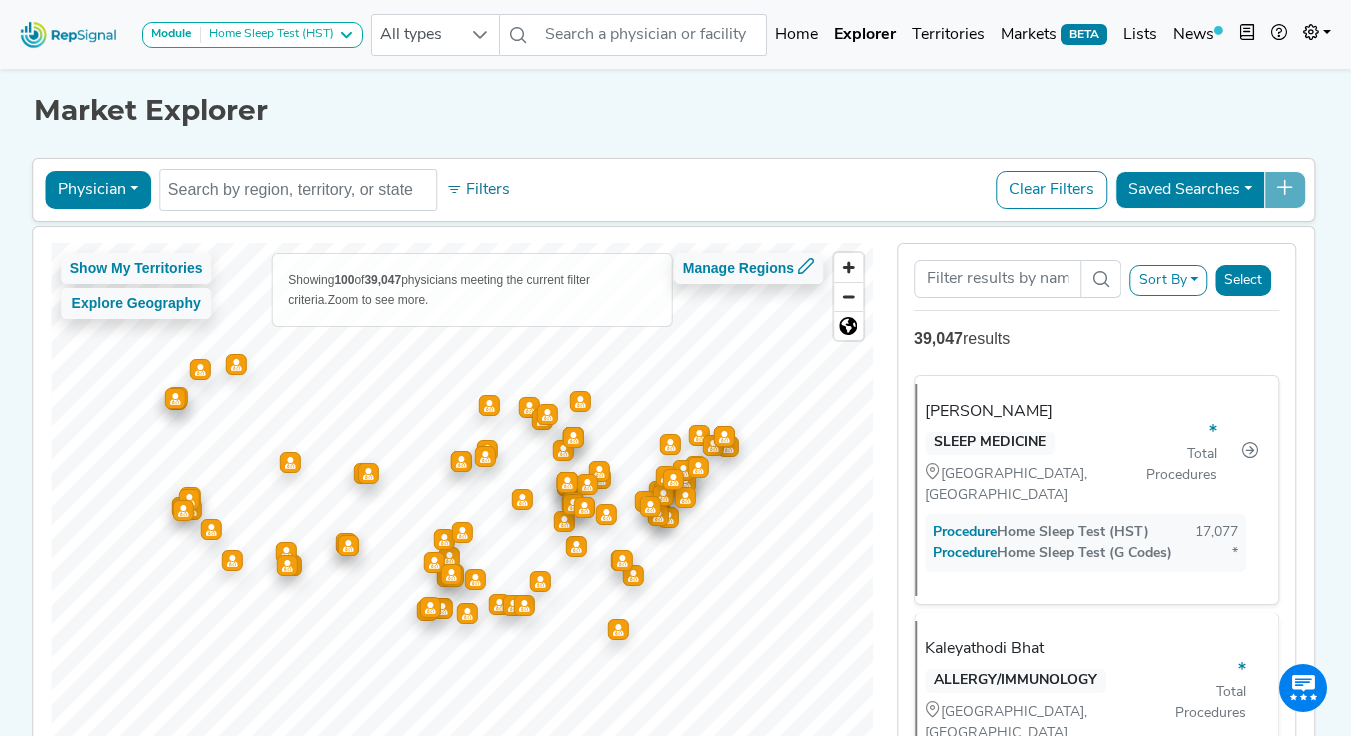 click on "Physician" at bounding box center (98, 190) 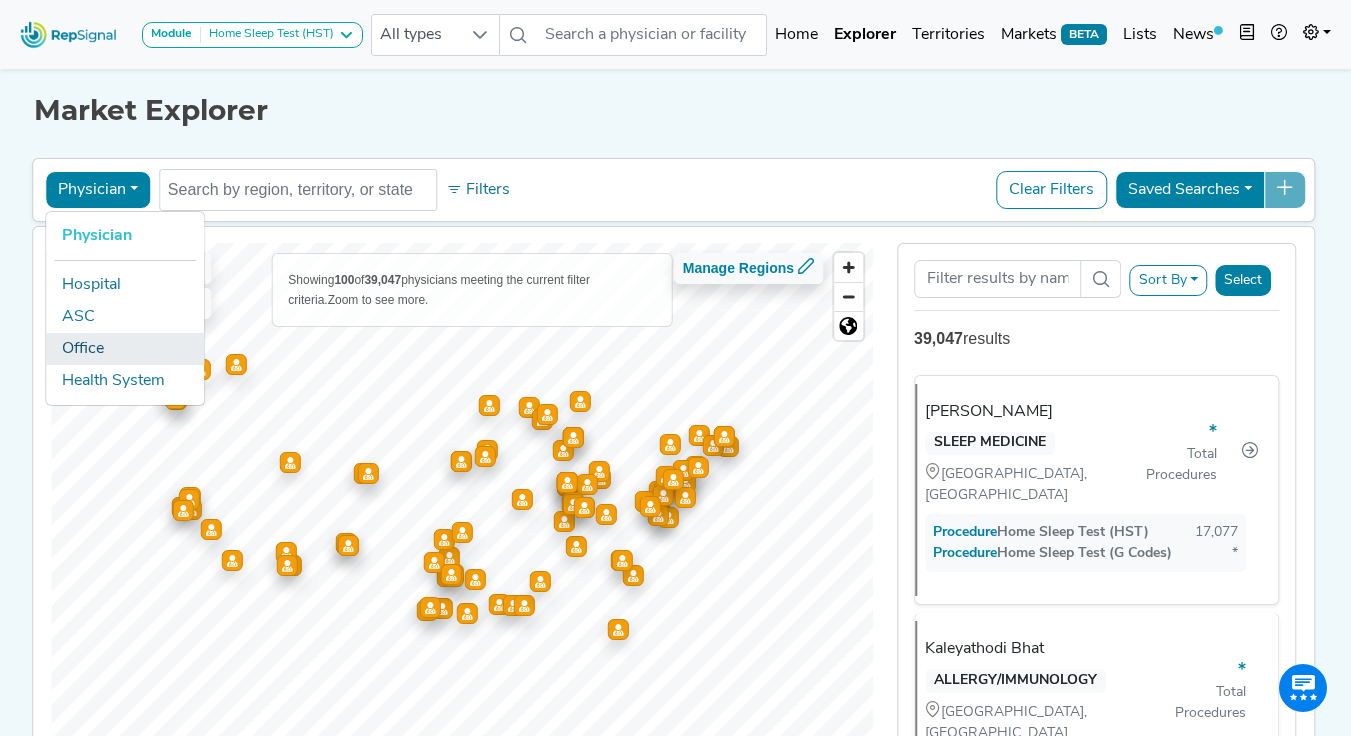 click on "Office" at bounding box center (125, 349) 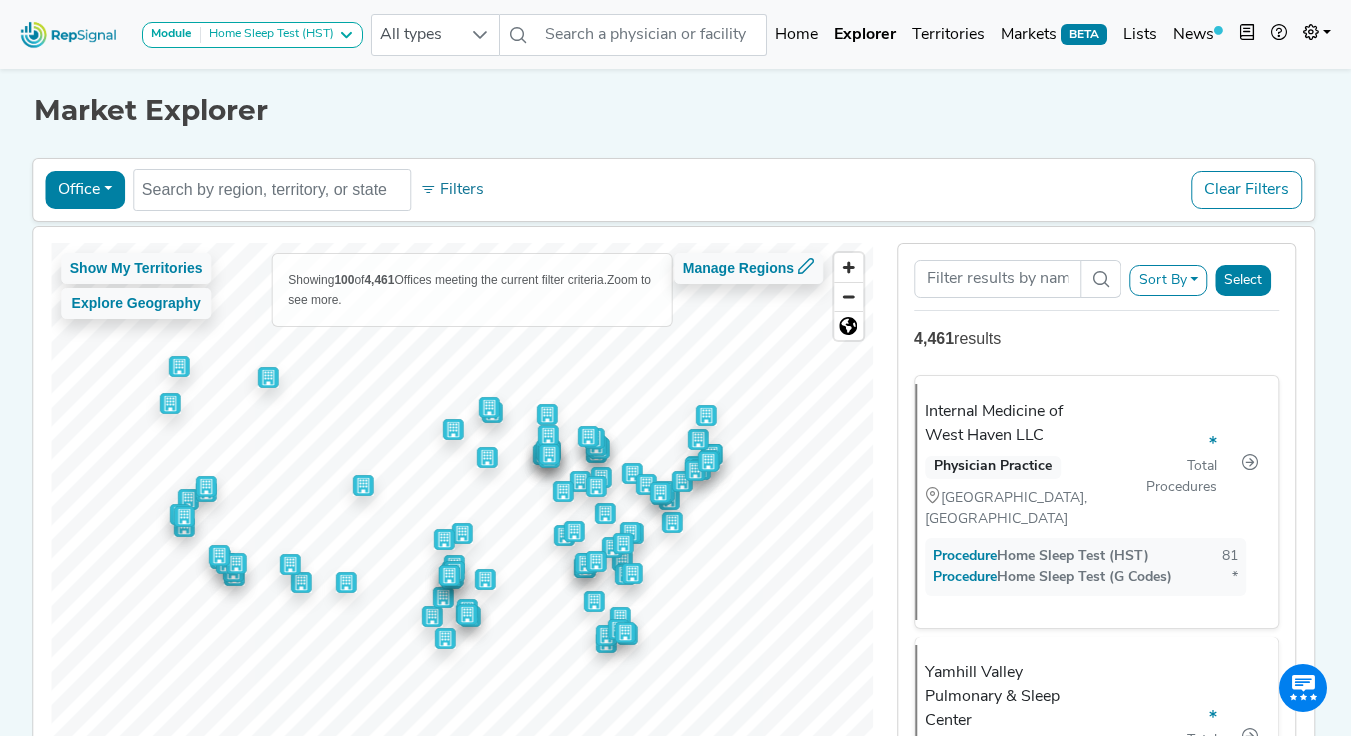 click on "Sort By" at bounding box center [1169, 280] 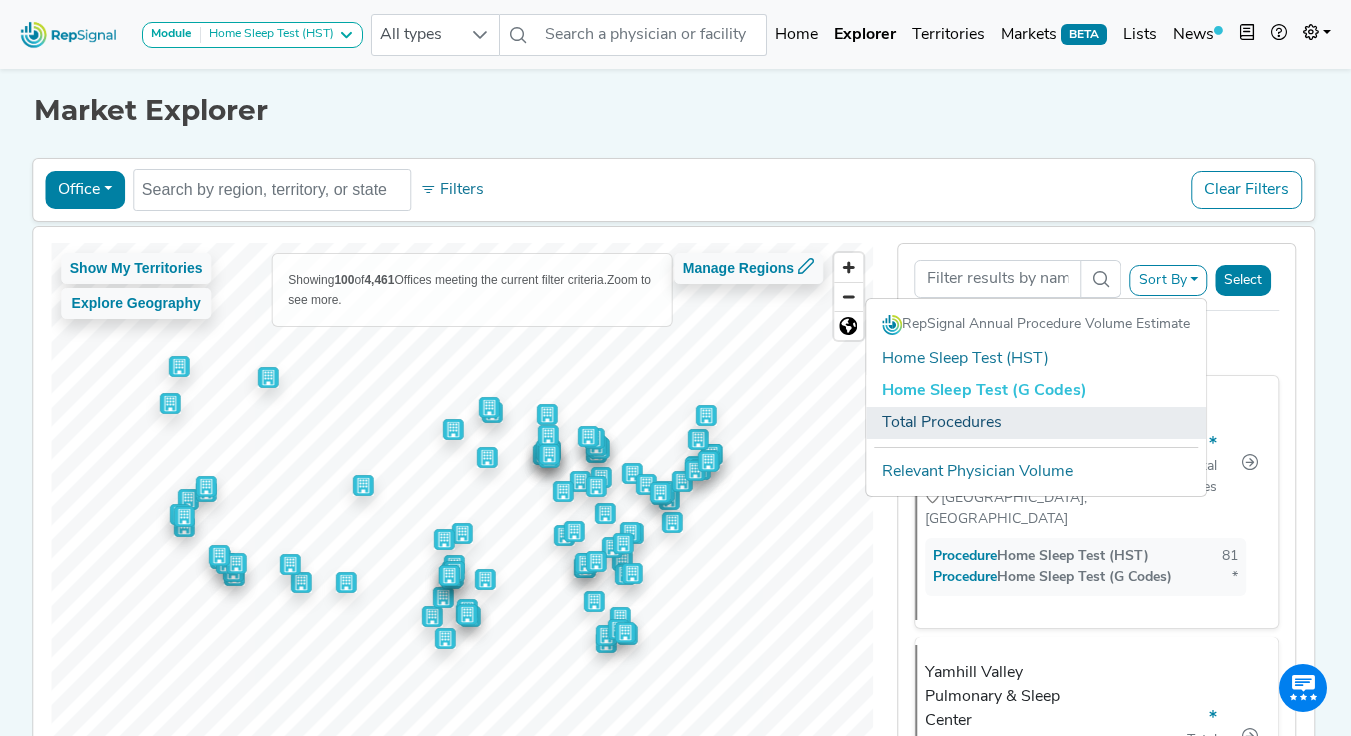 click on "Total Procedures" at bounding box center [1036, 423] 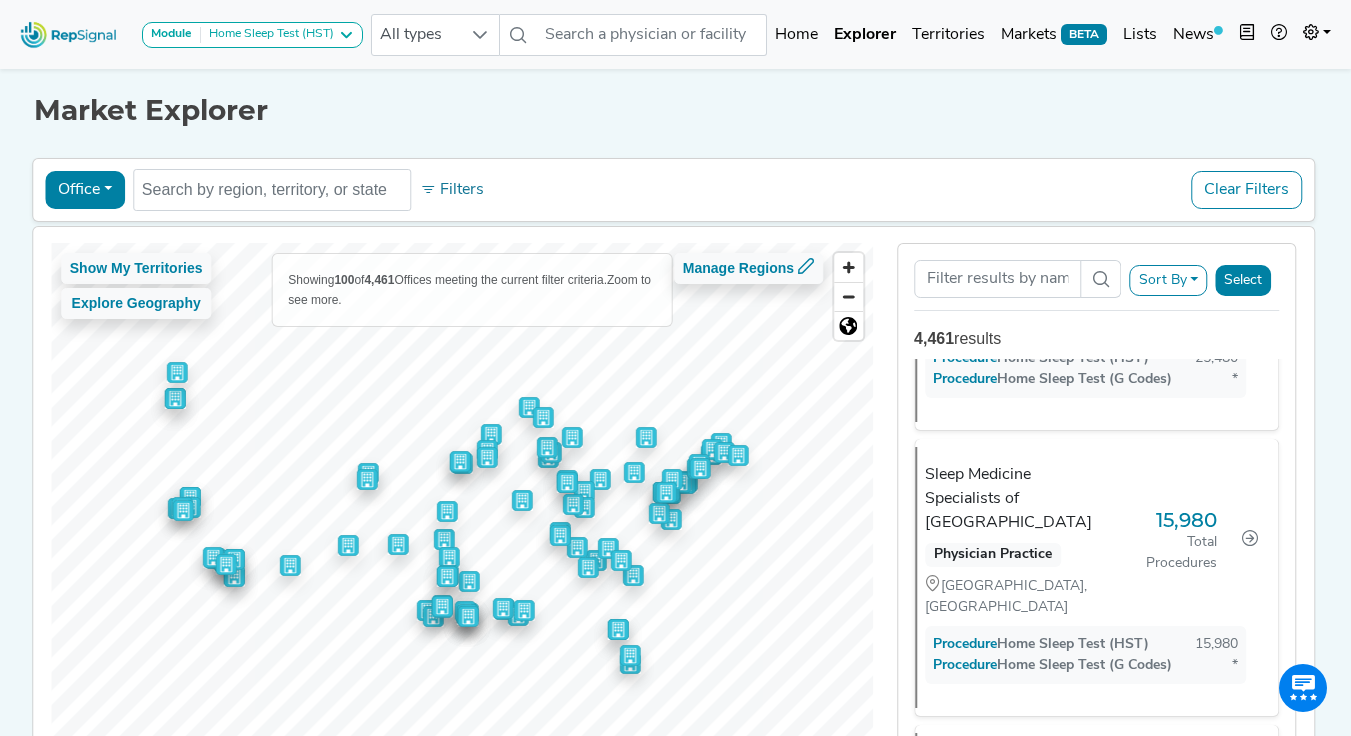 scroll, scrollTop: 0, scrollLeft: 0, axis: both 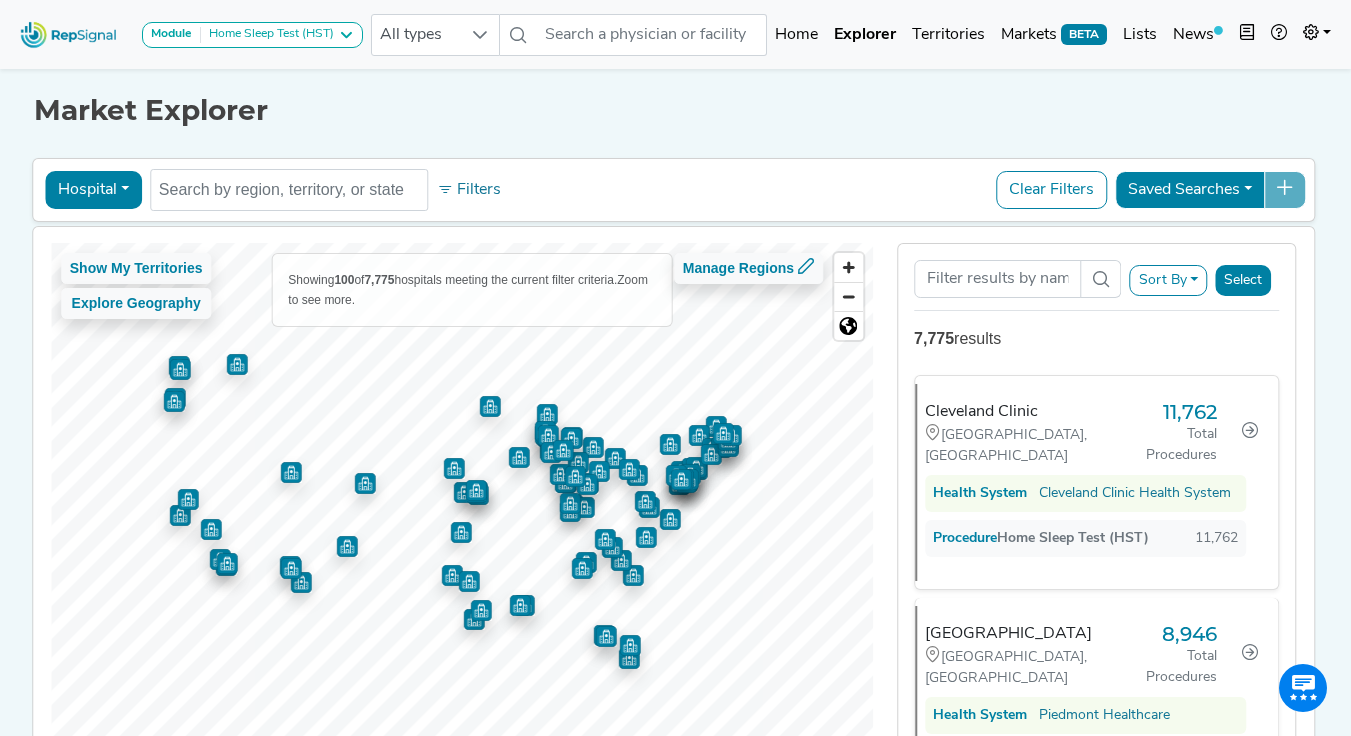click on "Hospital" at bounding box center (93, 190) 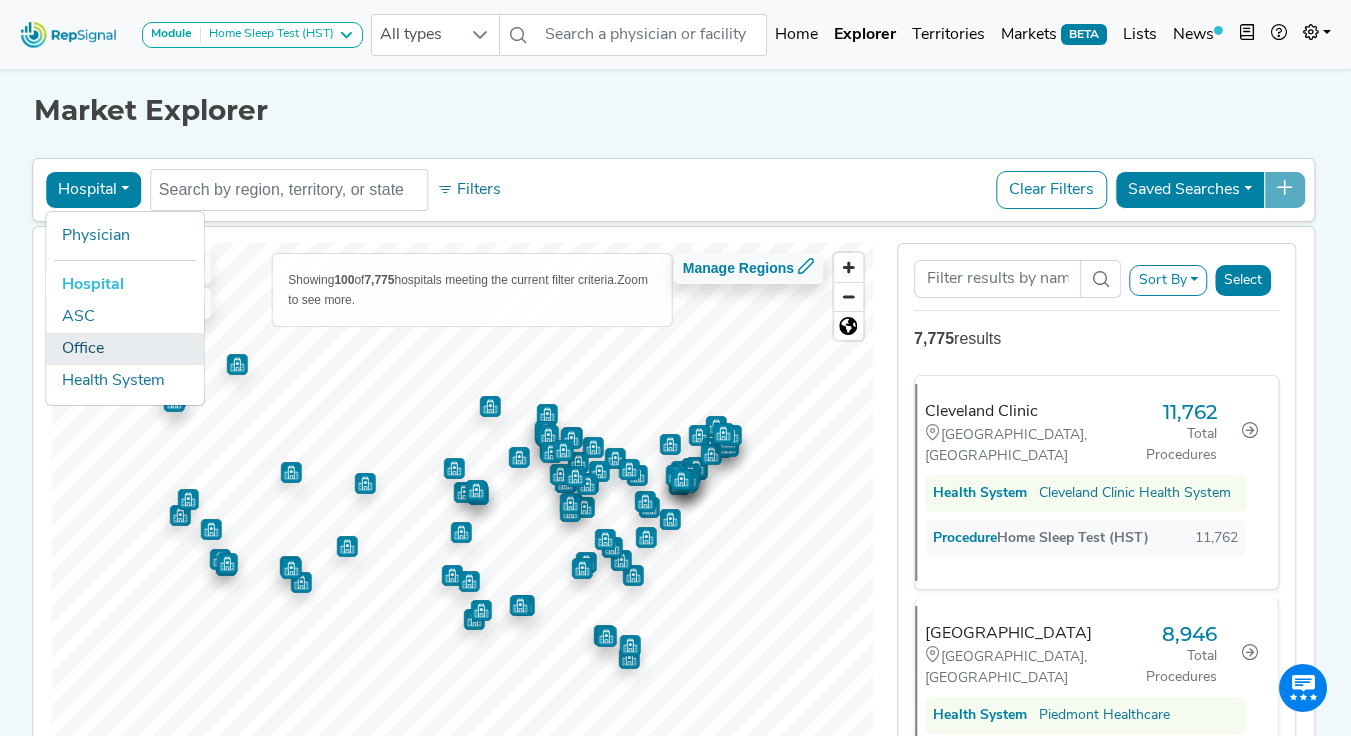 click on "Office" at bounding box center [125, 349] 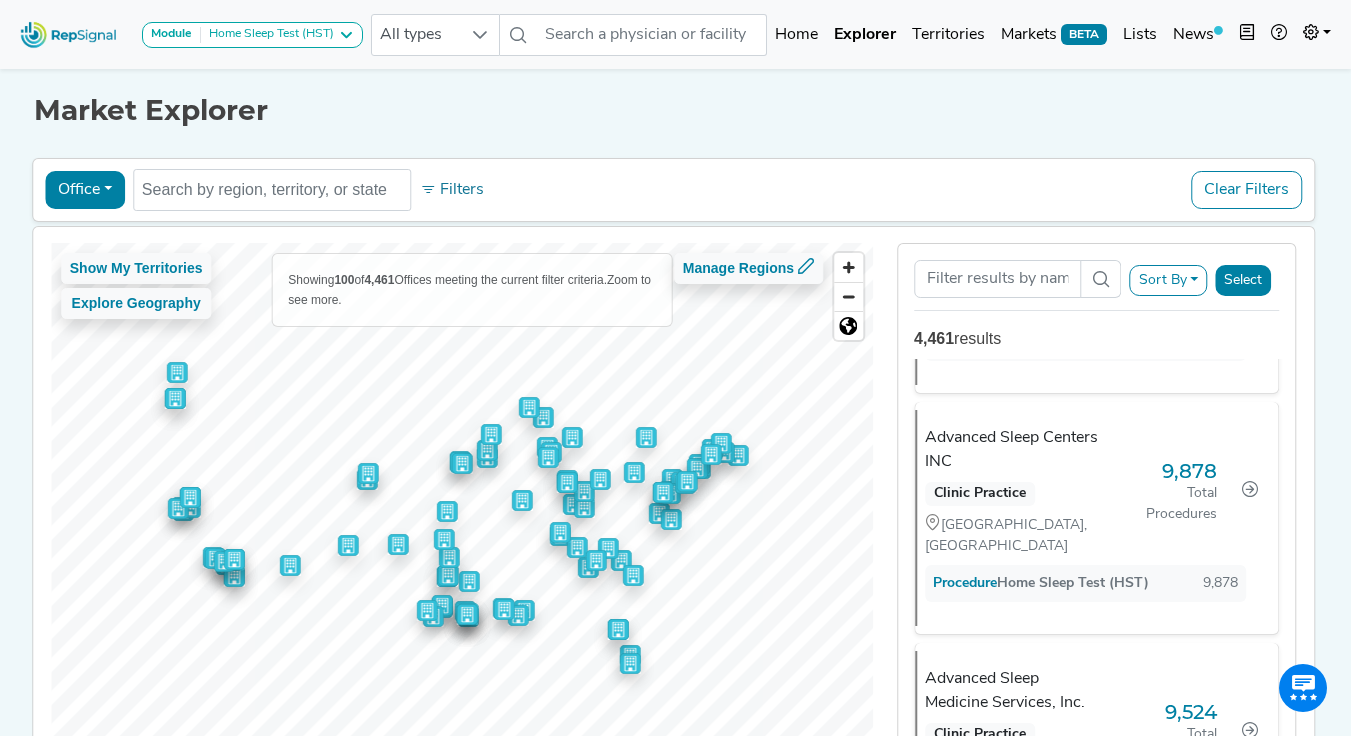scroll, scrollTop: 2419, scrollLeft: 0, axis: vertical 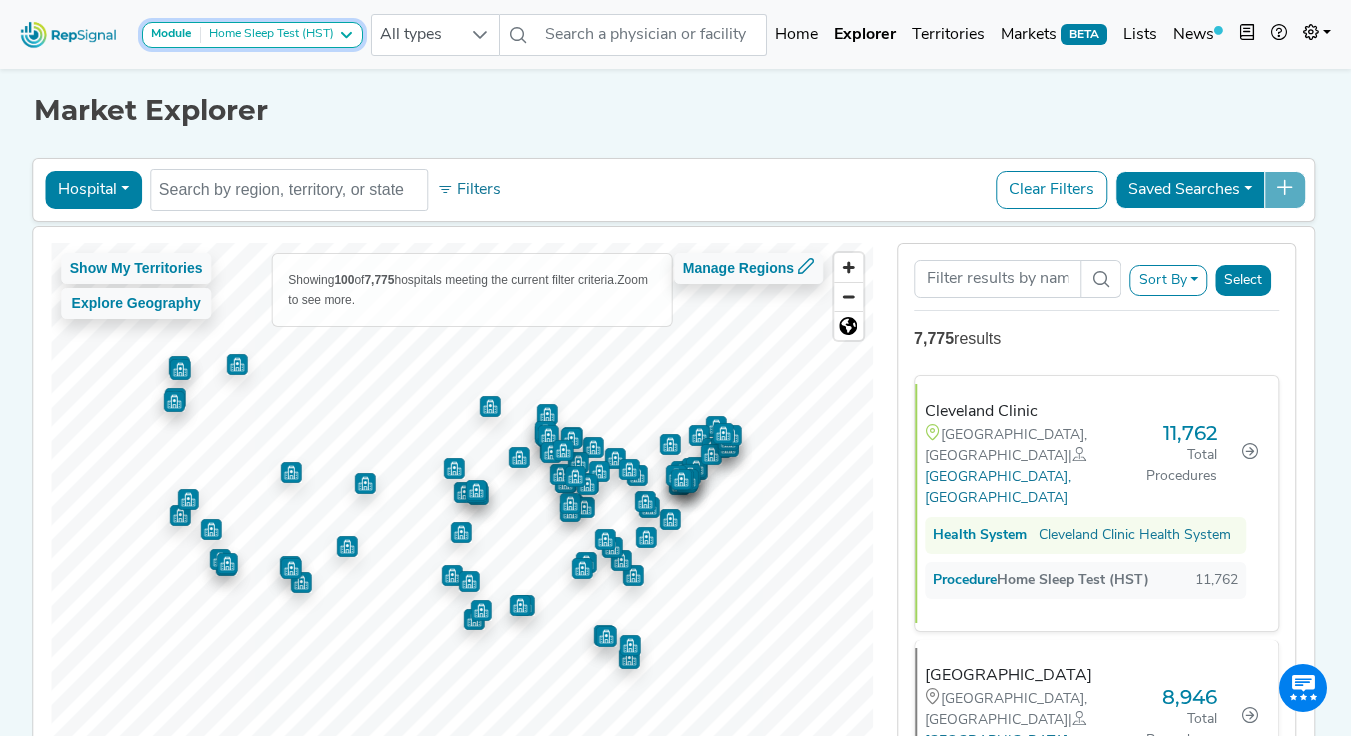 click on "Home Sleep Test (HST)" at bounding box center (267, 35) 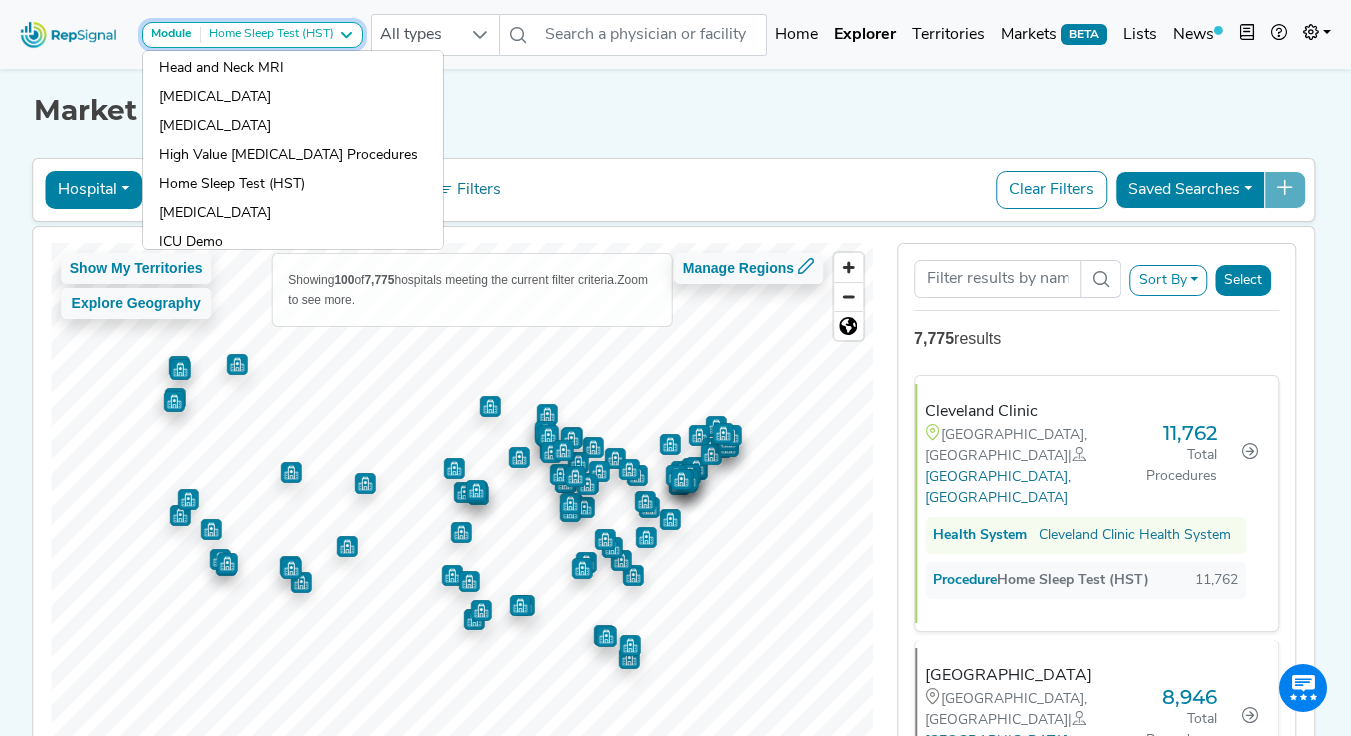 scroll, scrollTop: 732, scrollLeft: 0, axis: vertical 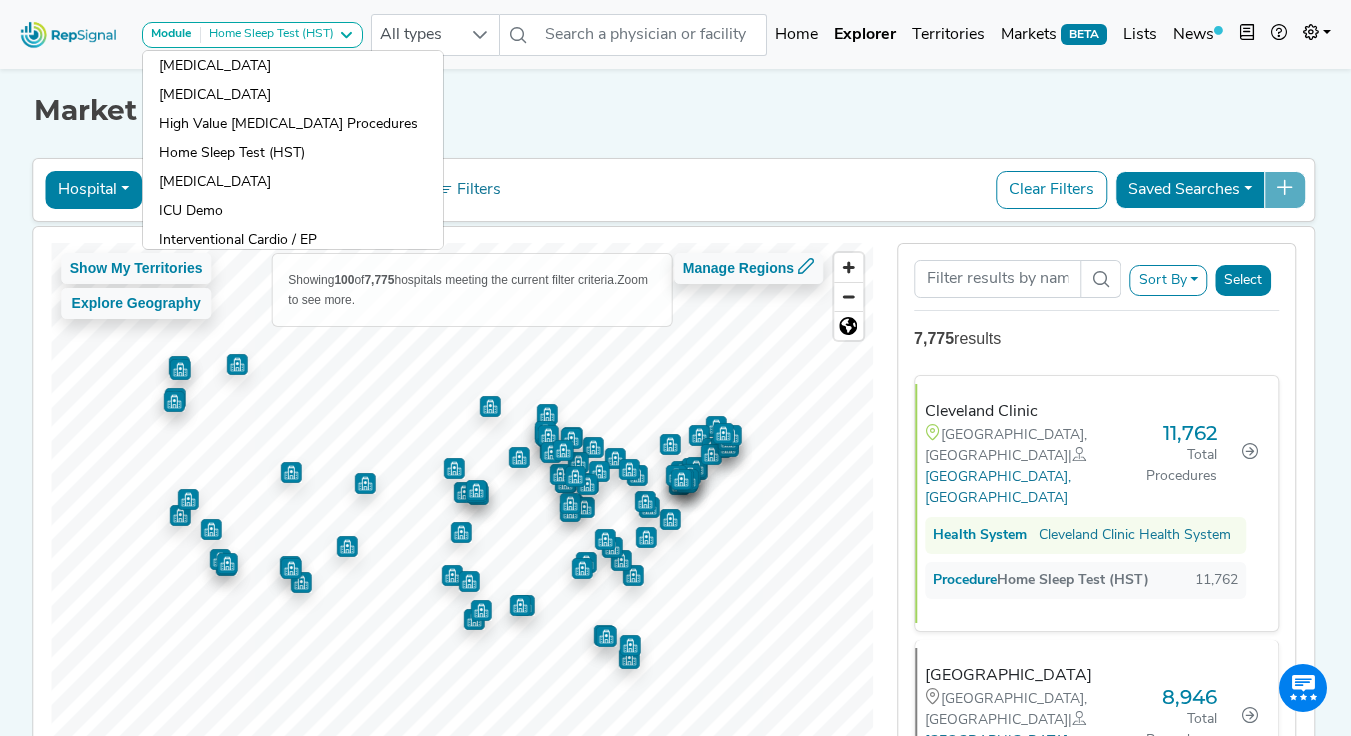click on "Market Explorer Hospital Physician Hospital ASC Office Health System No results found  Filters   Clear Filters  Saved Searches Show My Territories Explore Geography  Showing  100  of  7,775  hospitals meeting the current filter criteria.   Zoom to see more.   Manage Regions  © Mapbox   © OpenStreetMap   Improve this map  Sort By   RepSignal Annual Procedure Volume Estimate  Home Sleep Test (HST)  Total Procedures  Relevant Physician Volume Select 7,775  results  Cleveland Clinic  Cleveland, OH   |  Cleveland, OH 11,762 Total Procedures  Health System  Cleveland Clinic Health System  Procedure   Home Sleep Test (HST)  11,762 Piedmont Atlanta Hospital  Atlanta, GA   |  Lawrenceville, GA 8,946 Total Procedures  Health System  Piedmont Healthcare  Procedure   Home Sleep Test (HST)  8,946 Presbyterian Hospital  Albuquerque, NM  8,084 Total Procedures  Health System  Presbyterian Healthcare Services  Procedure   Home Sleep Test (HST)  8,084 Thomas Jefferson University Hospital  Philadelphia, PA   |  ,  7,300  |" 